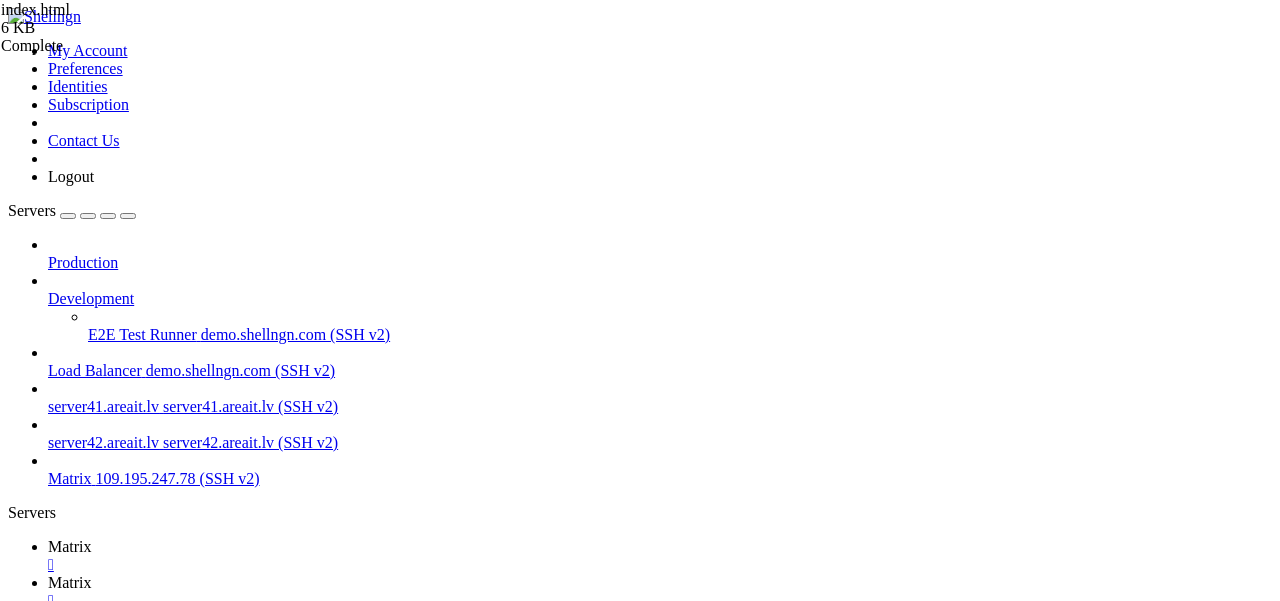 scroll, scrollTop: 0, scrollLeft: 0, axis: both 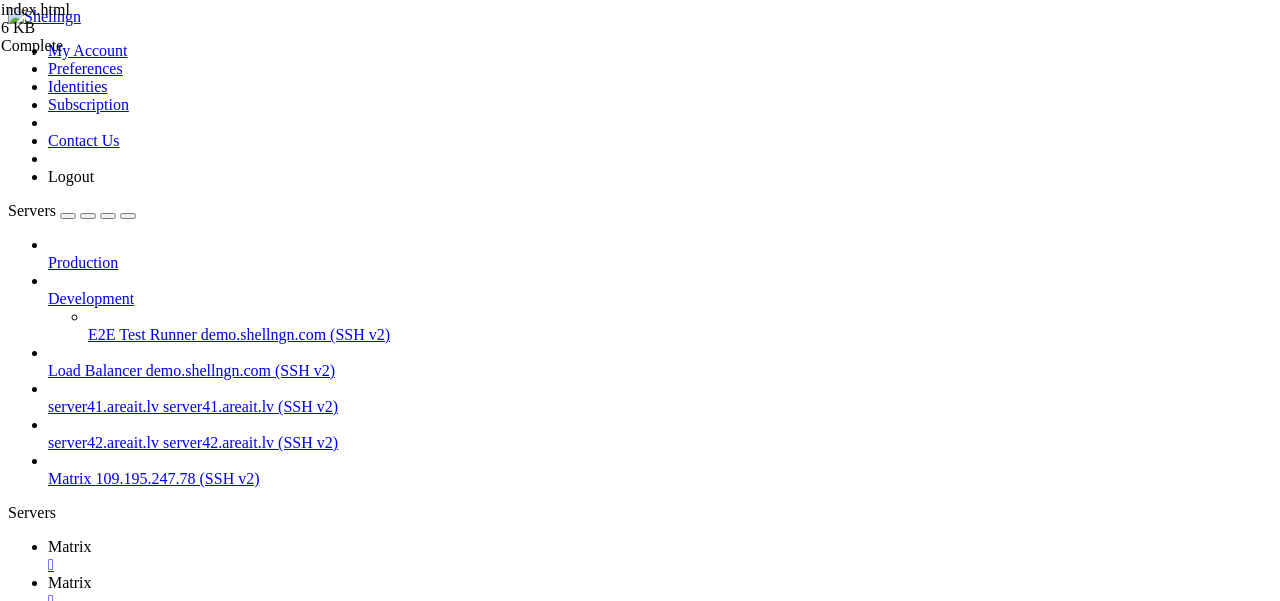 click on "Reconnect" at bounding box center (48, 995) 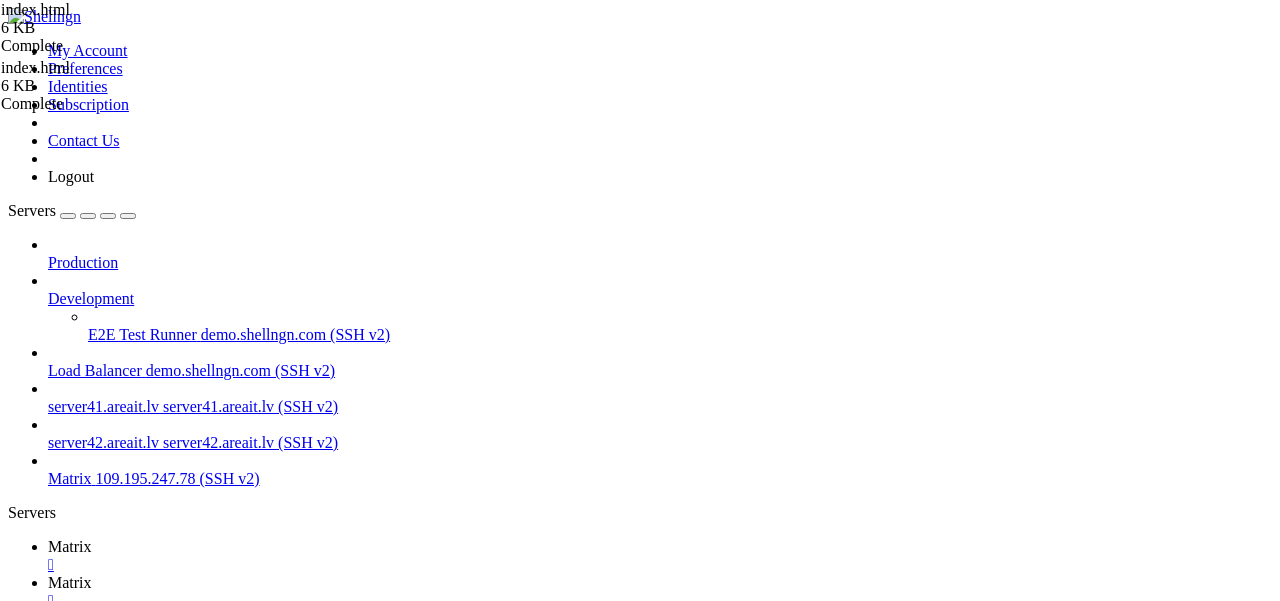 click at bounding box center (56, 1576) 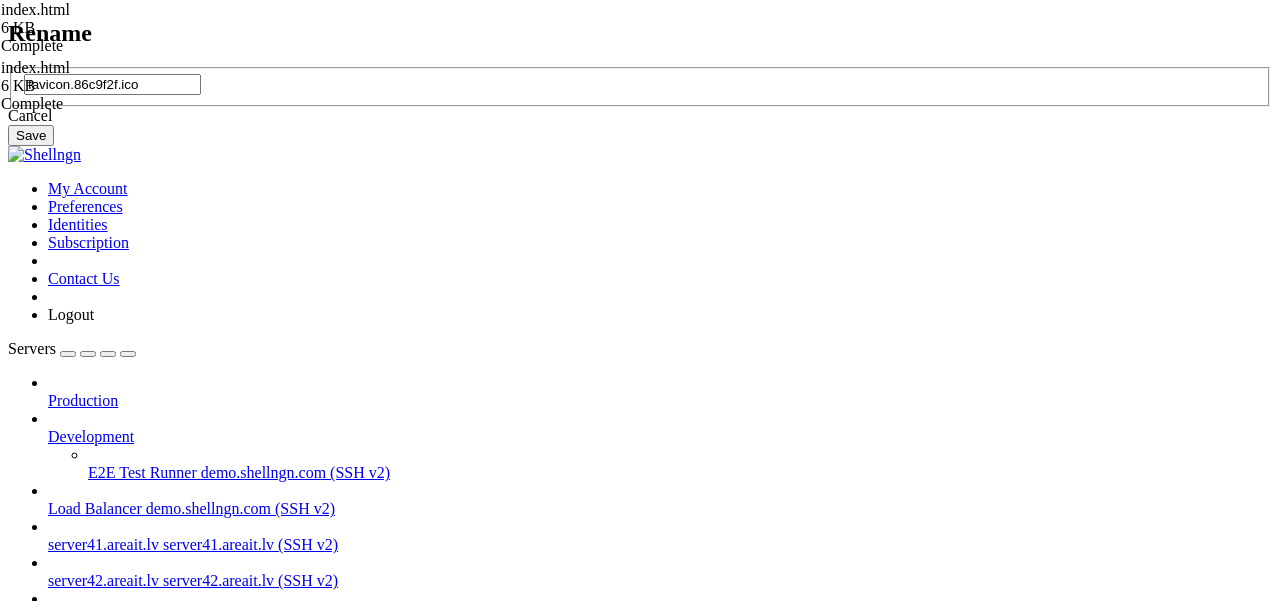 click on "Cancel" at bounding box center [640, 116] 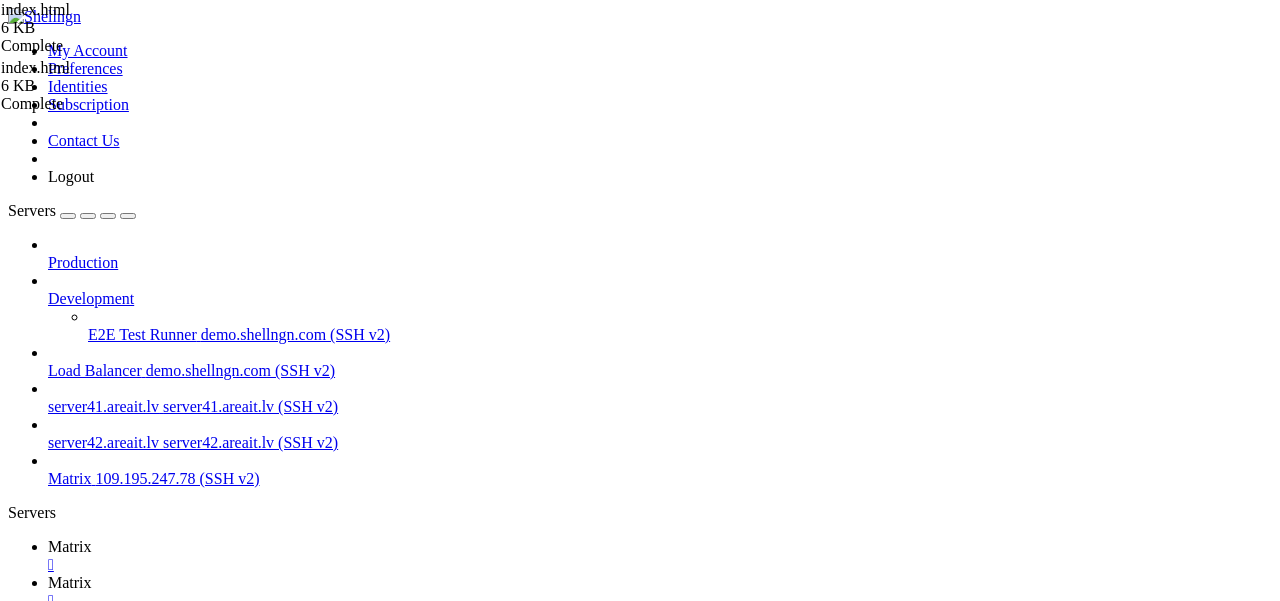 click on "Reconnect" at bounding box center (48, 1605) 